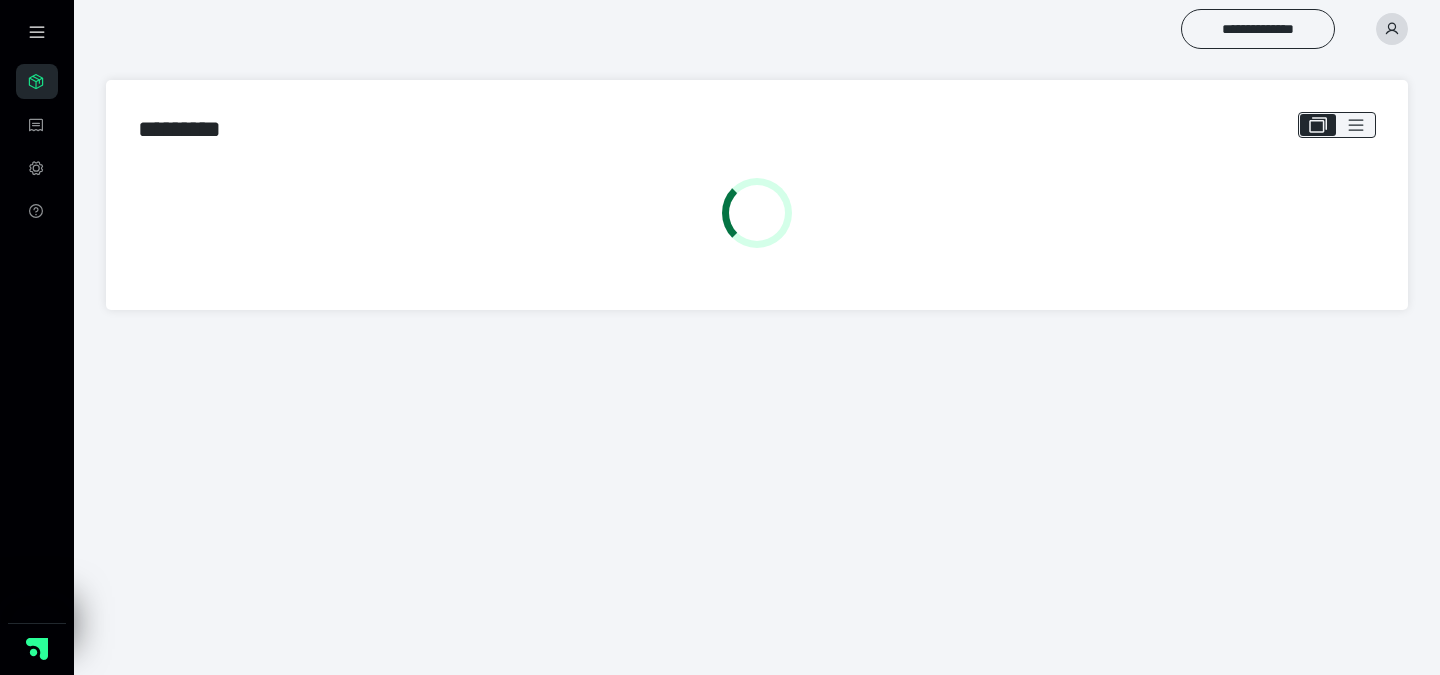 scroll, scrollTop: 0, scrollLeft: 0, axis: both 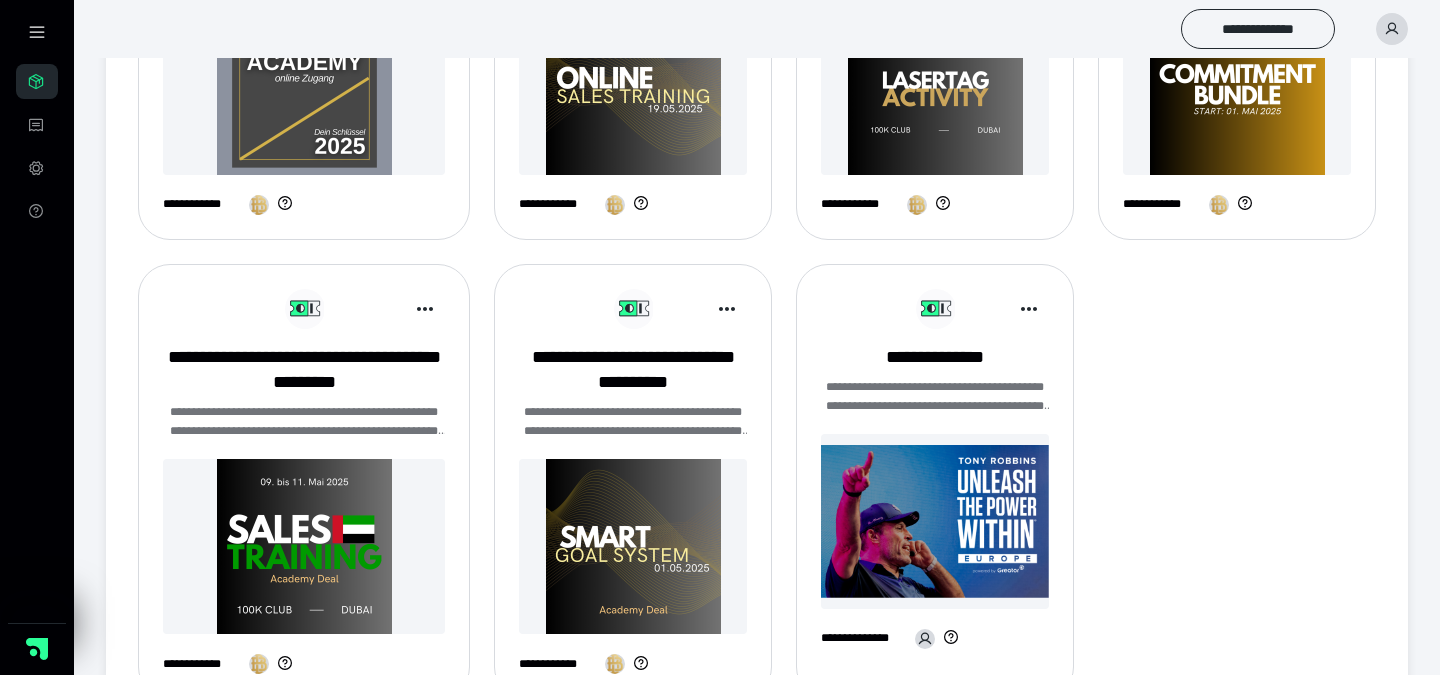 click at bounding box center [1237, 87] 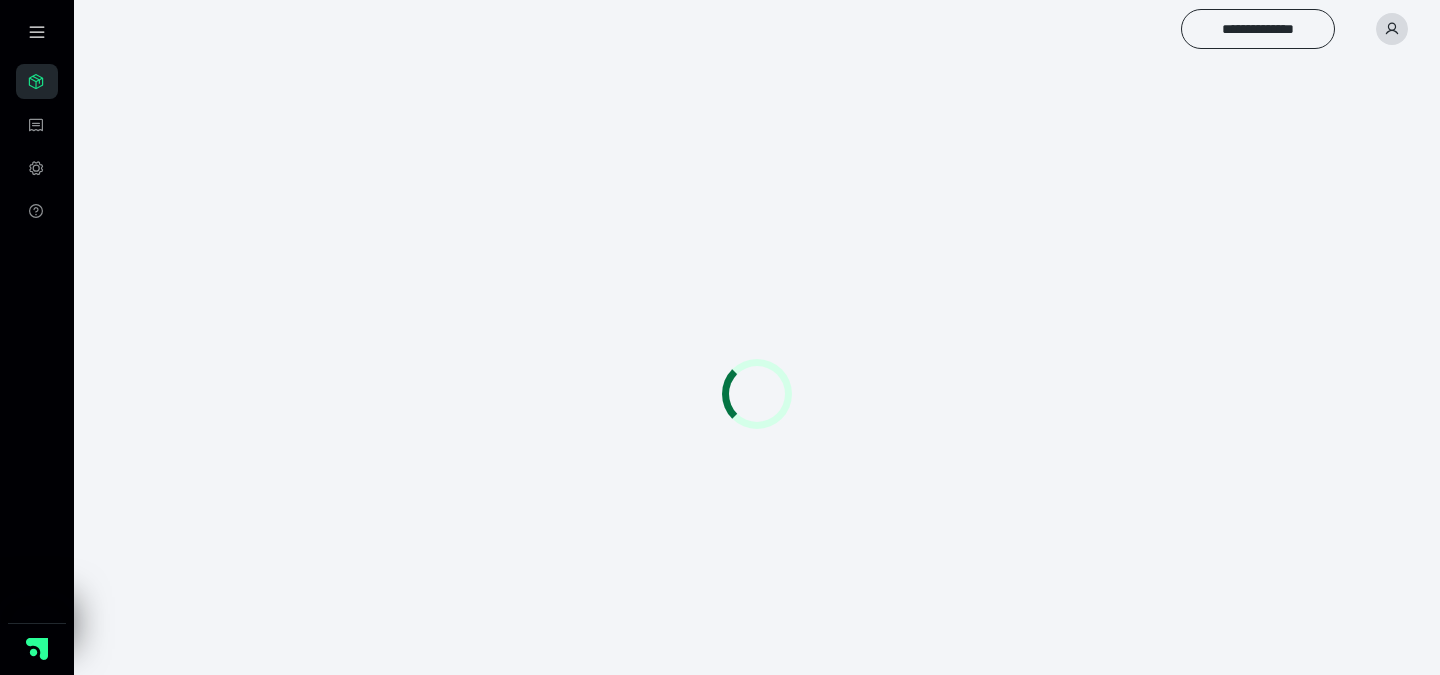 scroll, scrollTop: 0, scrollLeft: 0, axis: both 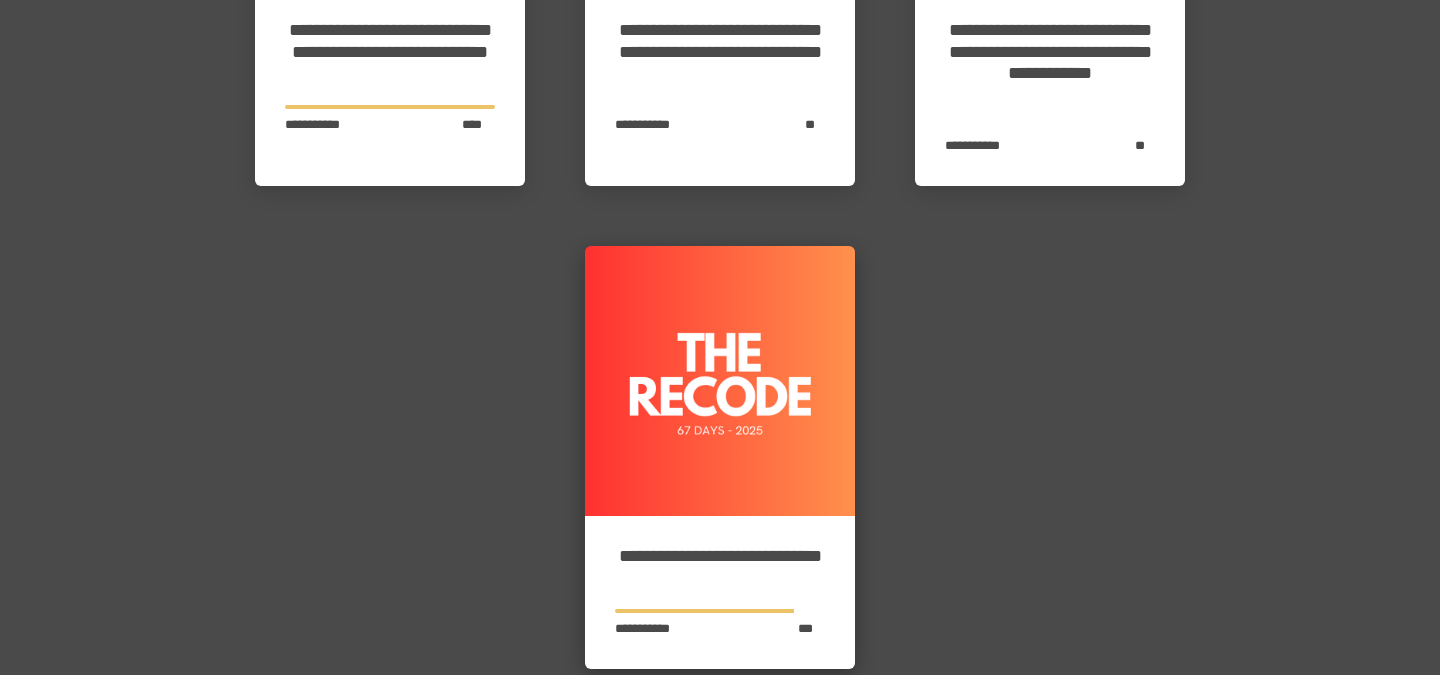 click at bounding box center [720, 381] 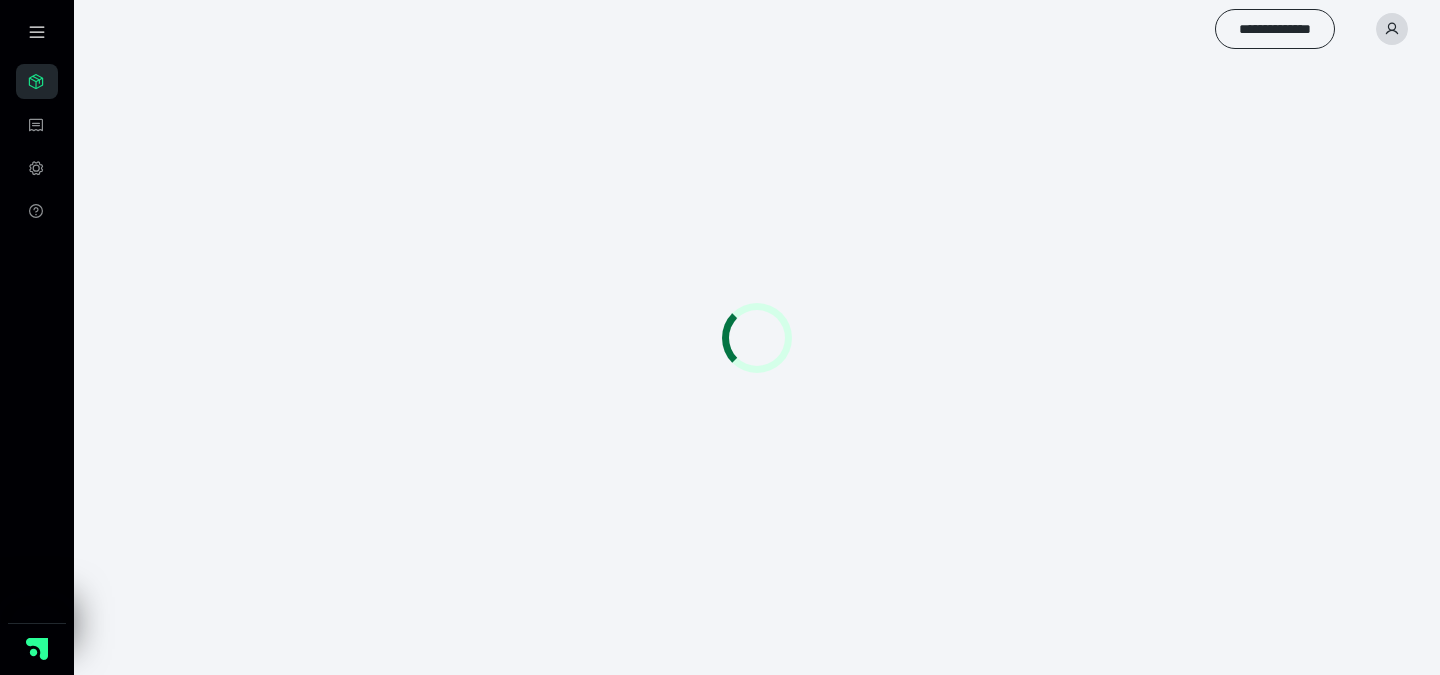 scroll, scrollTop: 0, scrollLeft: 0, axis: both 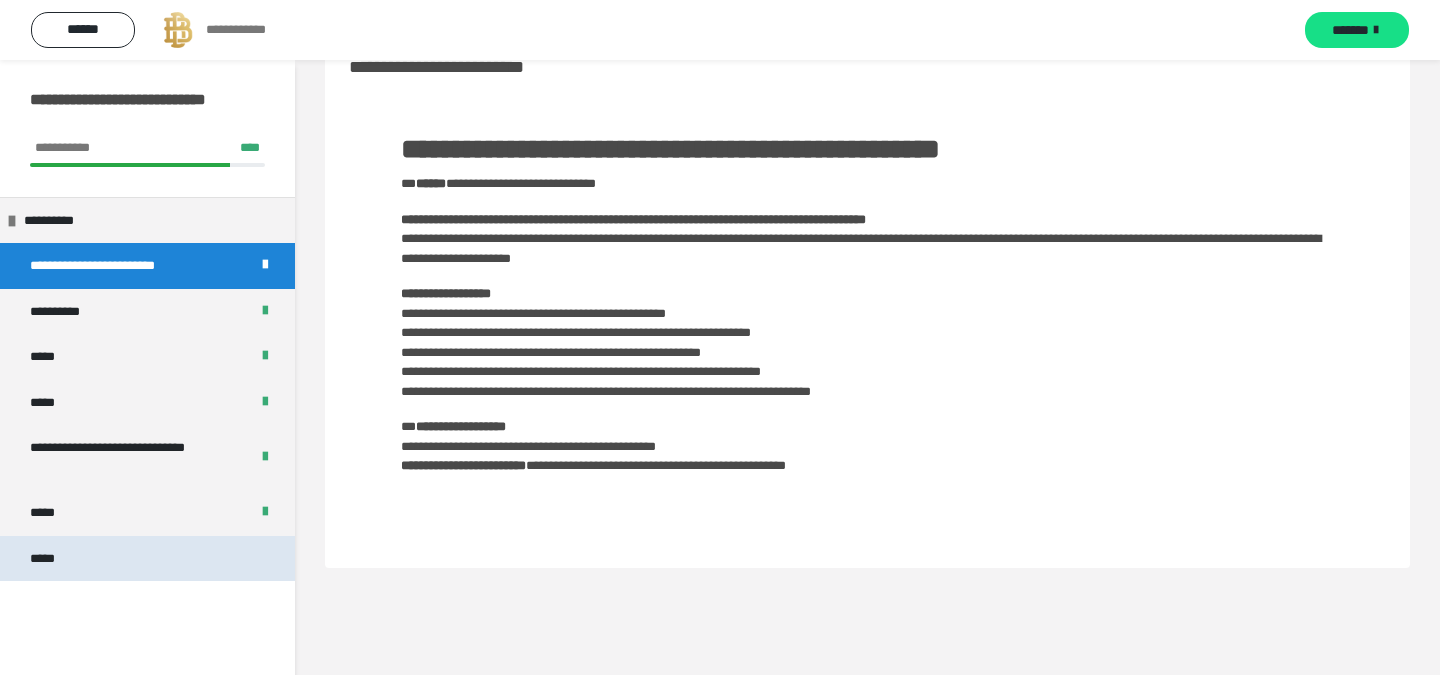 click on "*****" at bounding box center (147, 559) 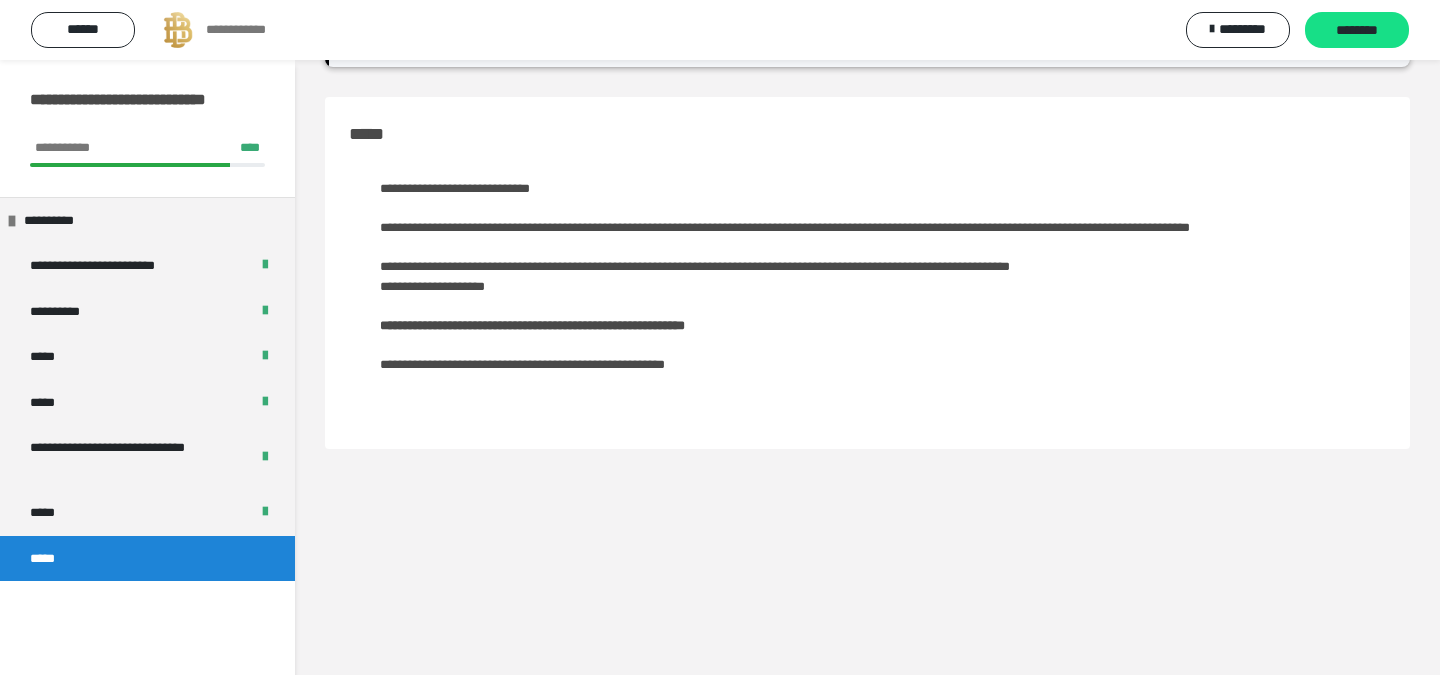 click on "**********" at bounding box center [720, 30] 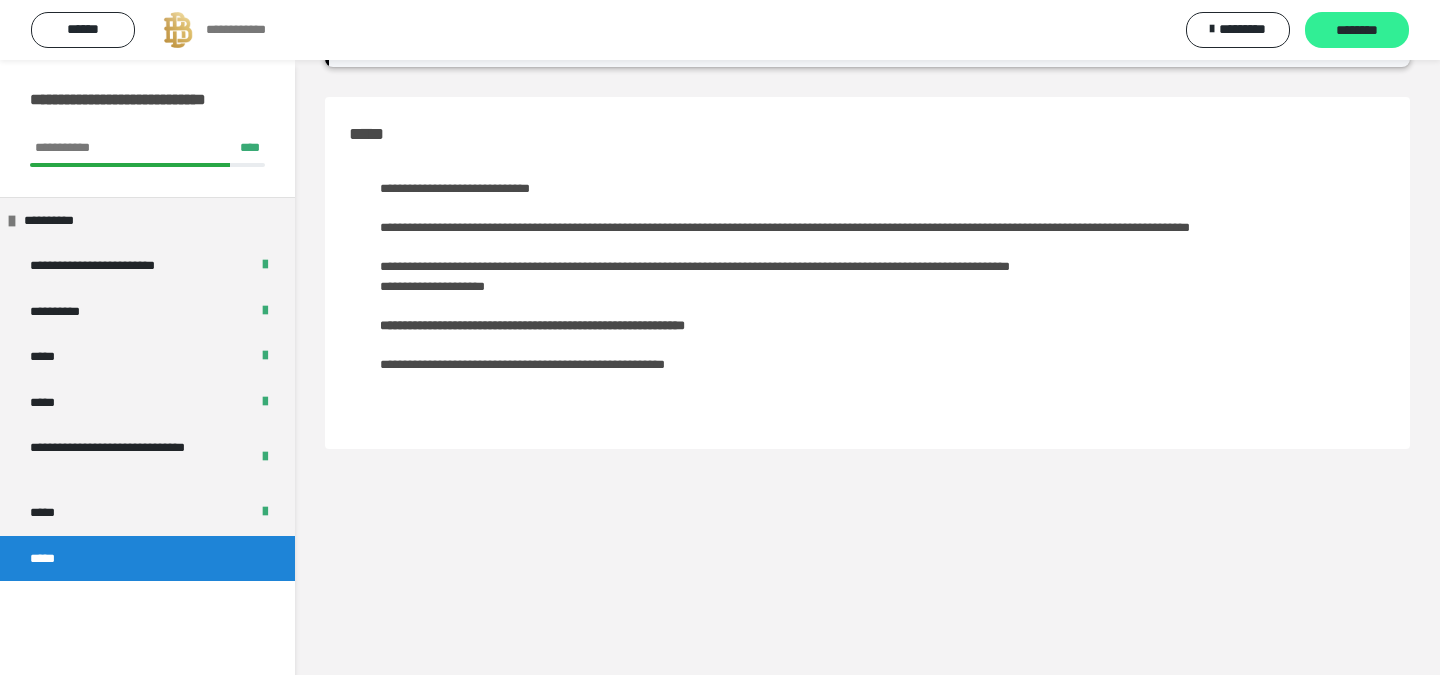 click on "********" at bounding box center (1357, 31) 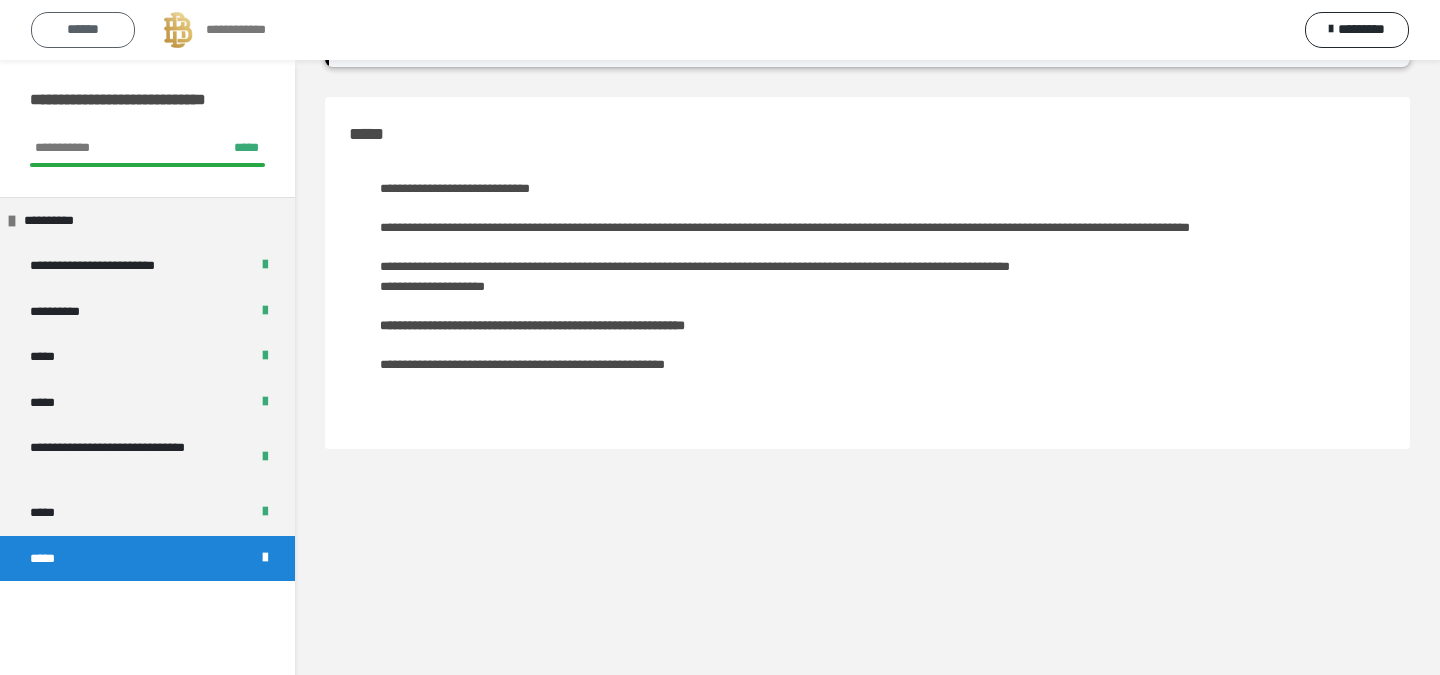 click on "******" at bounding box center (83, 30) 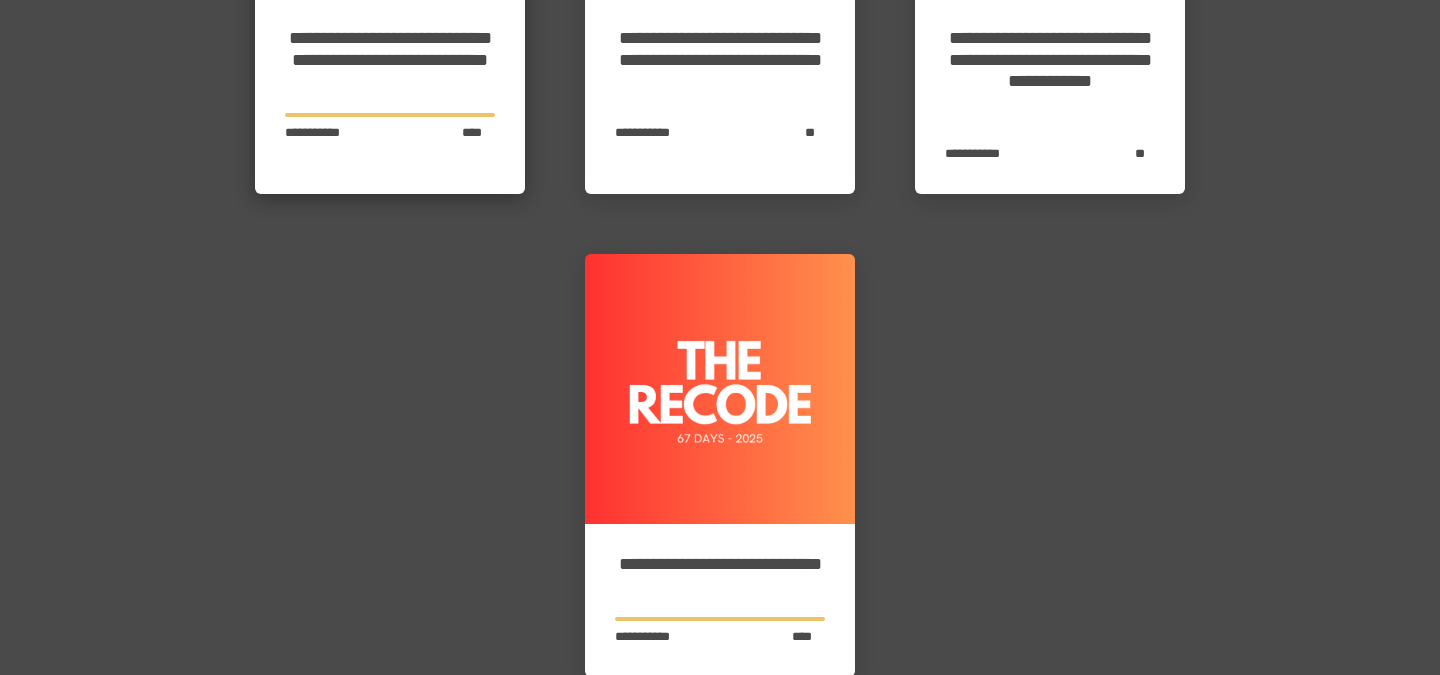 scroll, scrollTop: 0, scrollLeft: 0, axis: both 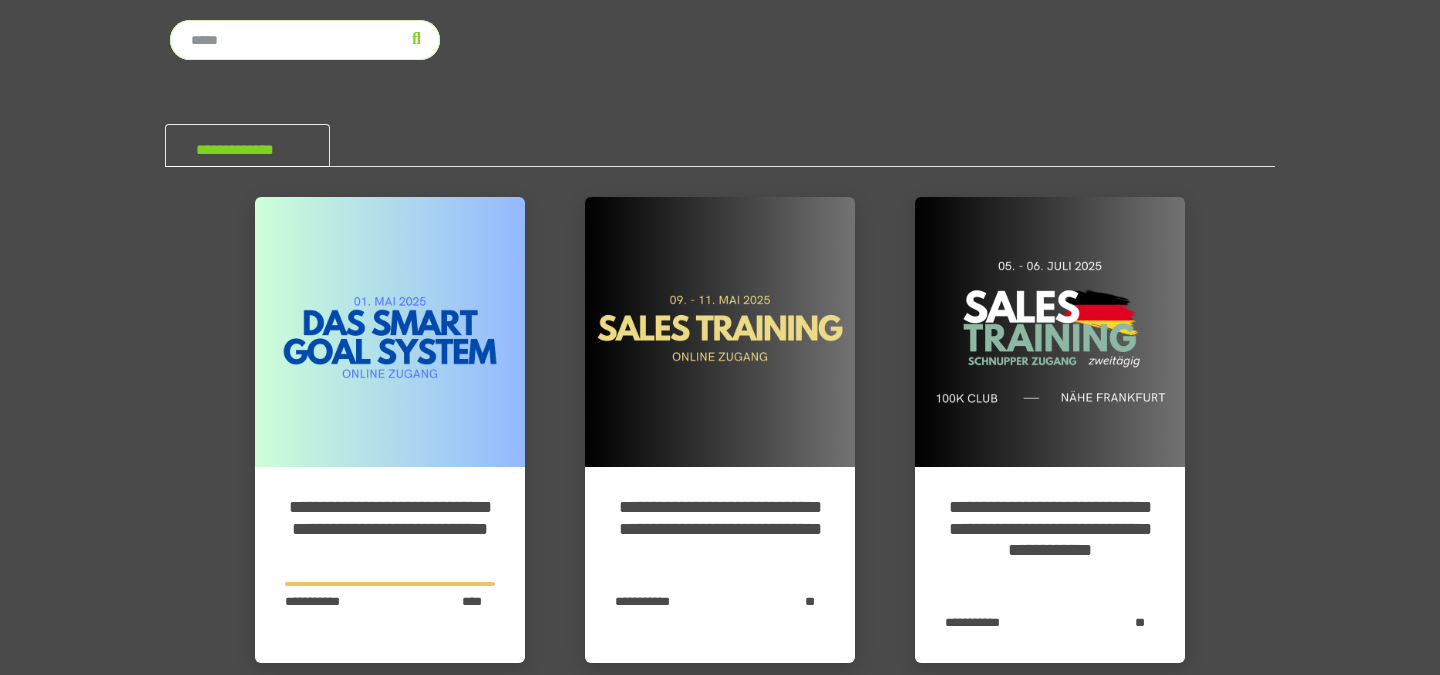 click on "**********" at bounding box center [720, 686] 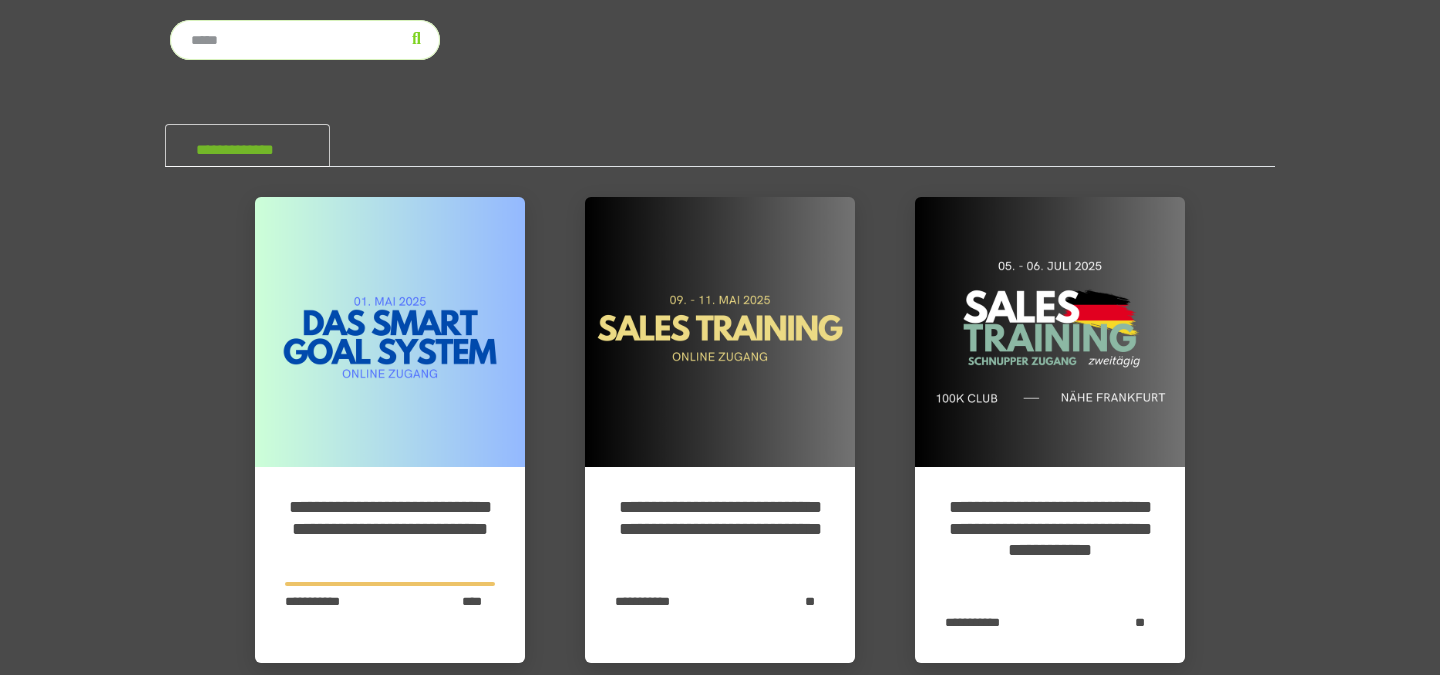 click on "**********" at bounding box center [247, 145] 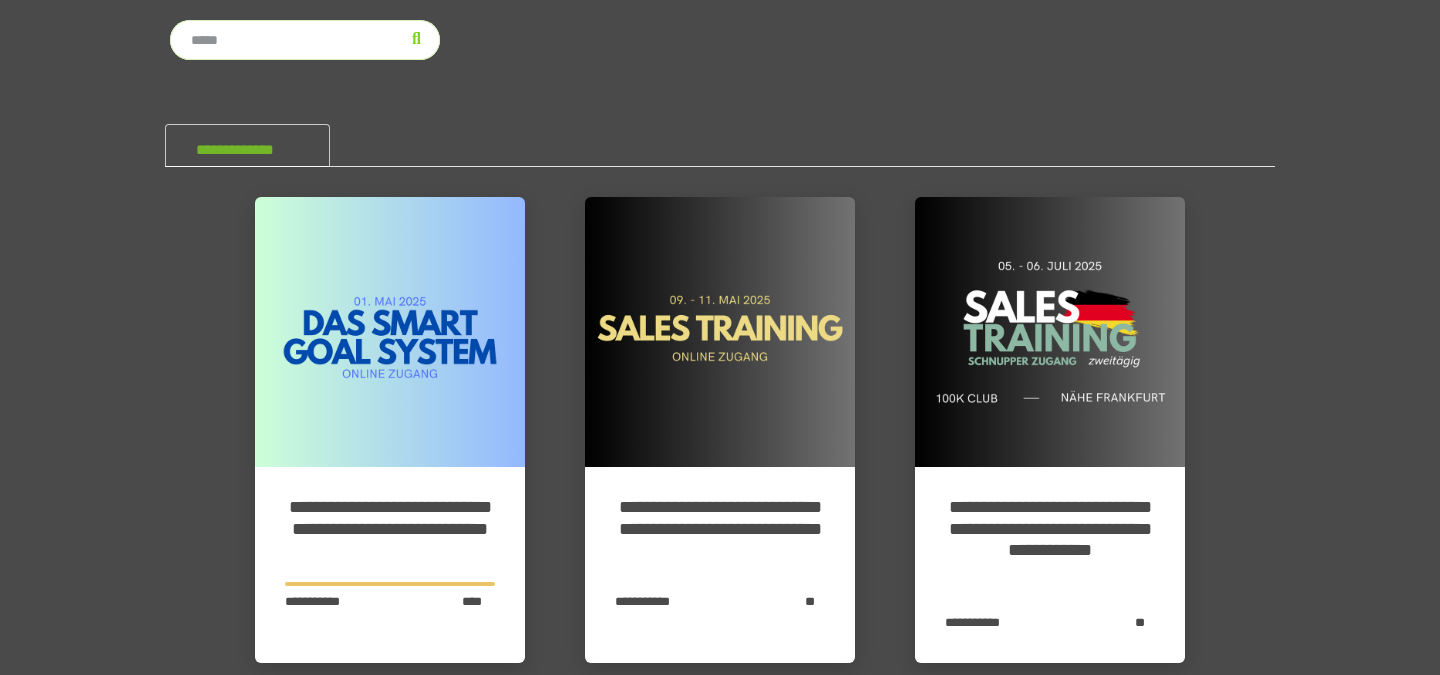 click on "**********" at bounding box center (247, 145) 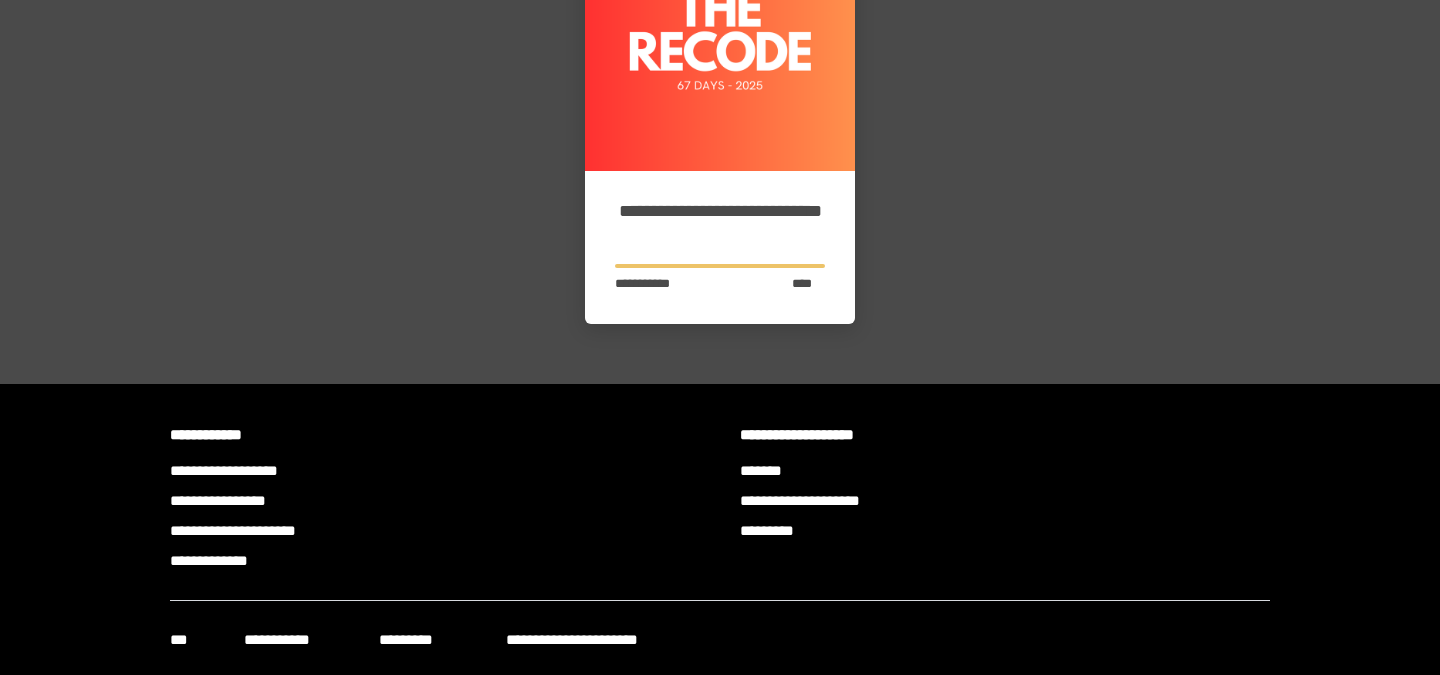 scroll, scrollTop: 0, scrollLeft: 0, axis: both 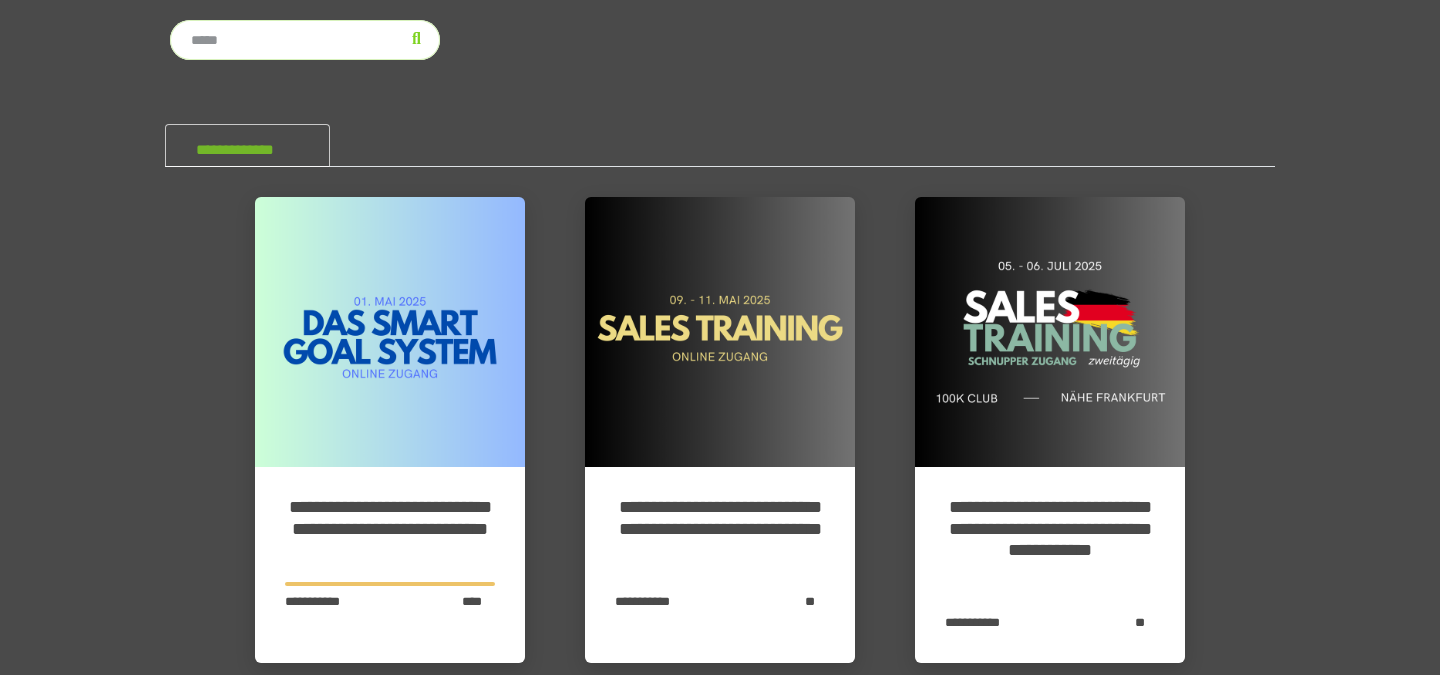 click on "**********" at bounding box center [247, 145] 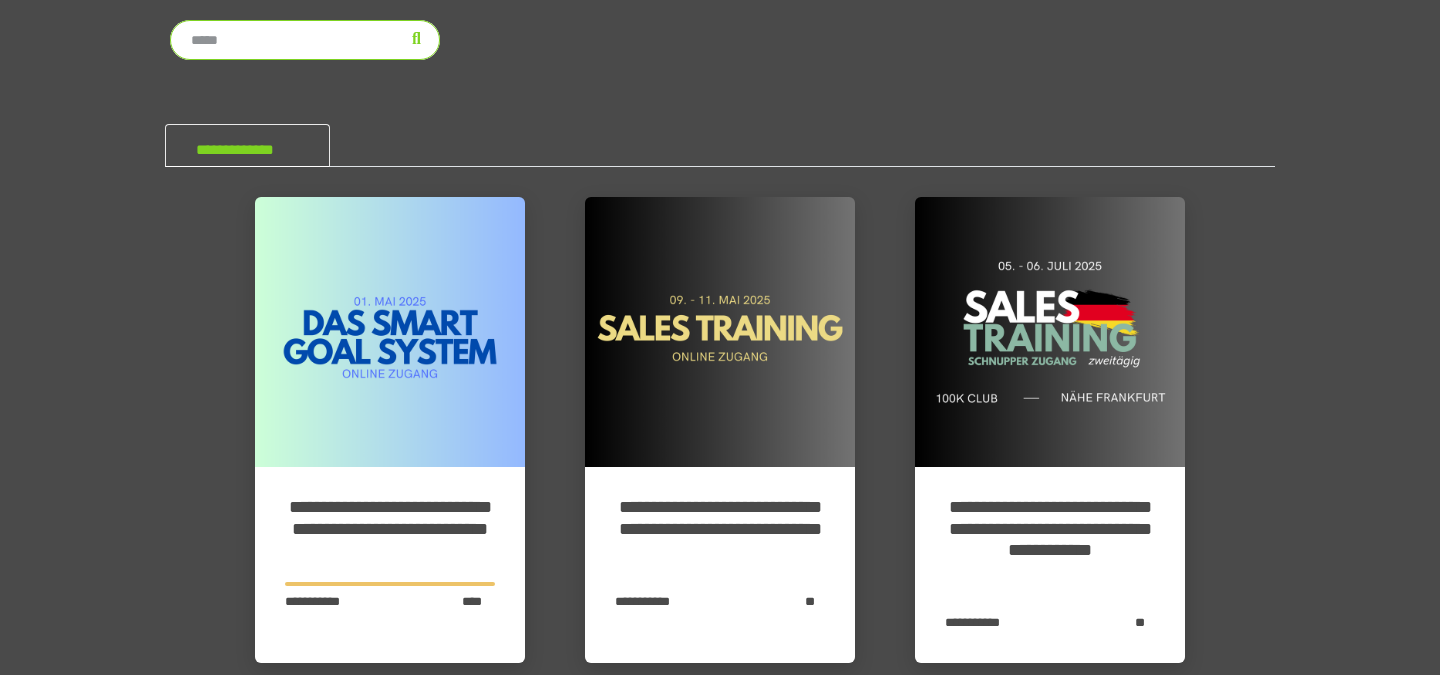 click at bounding box center (305, 40) 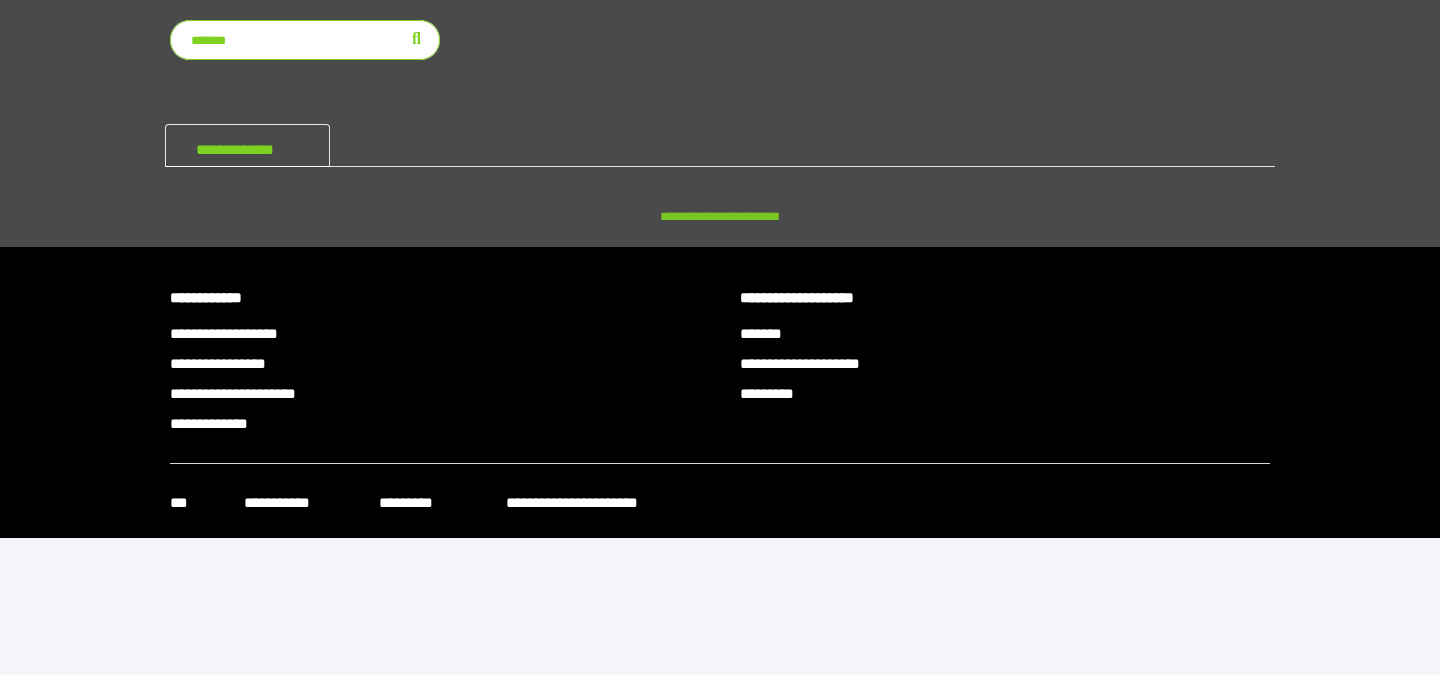 type on "*******" 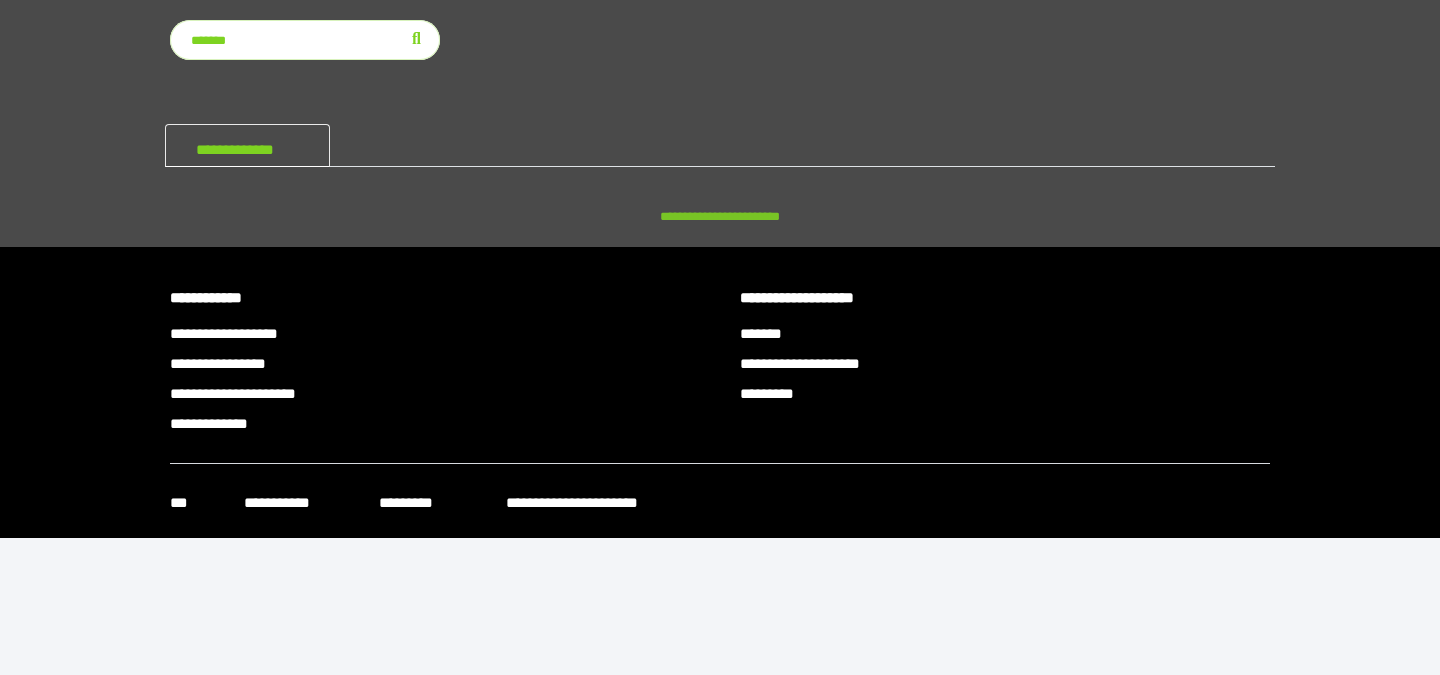 click at bounding box center (720, 182) 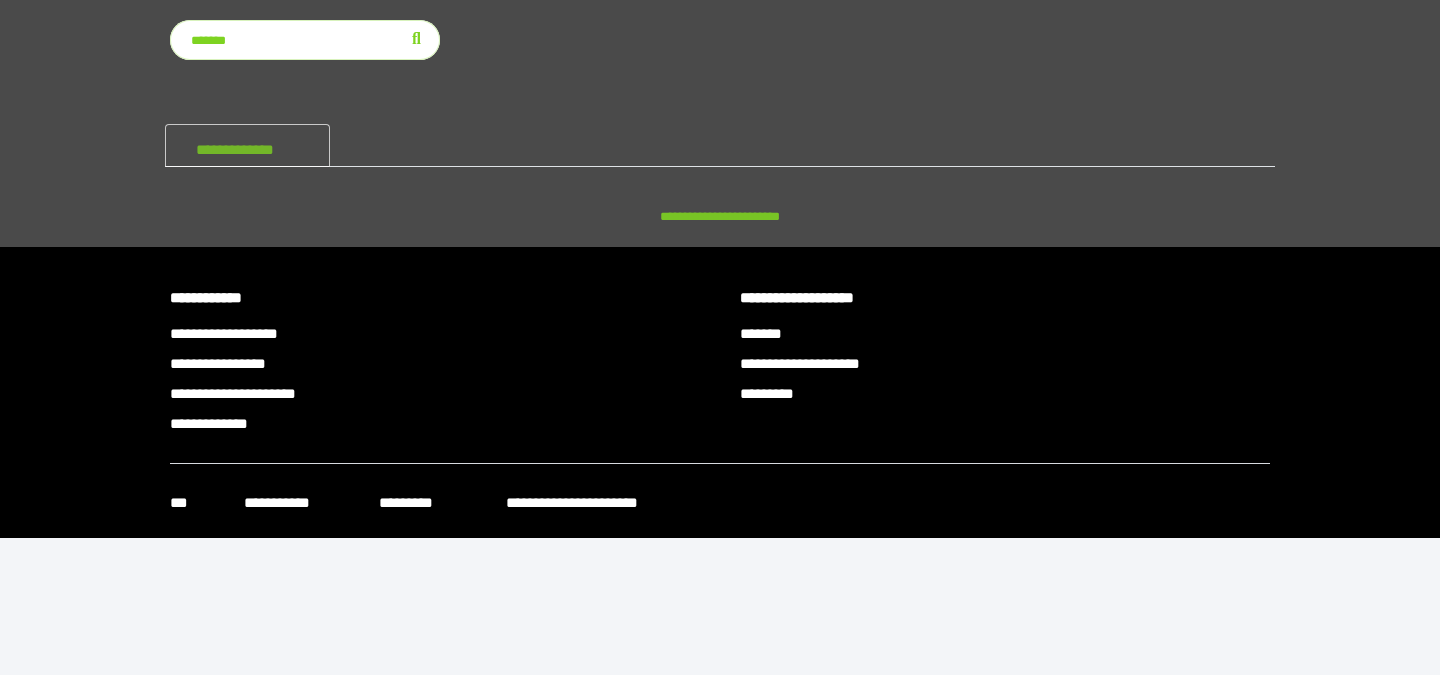 click on "**********" at bounding box center (247, 145) 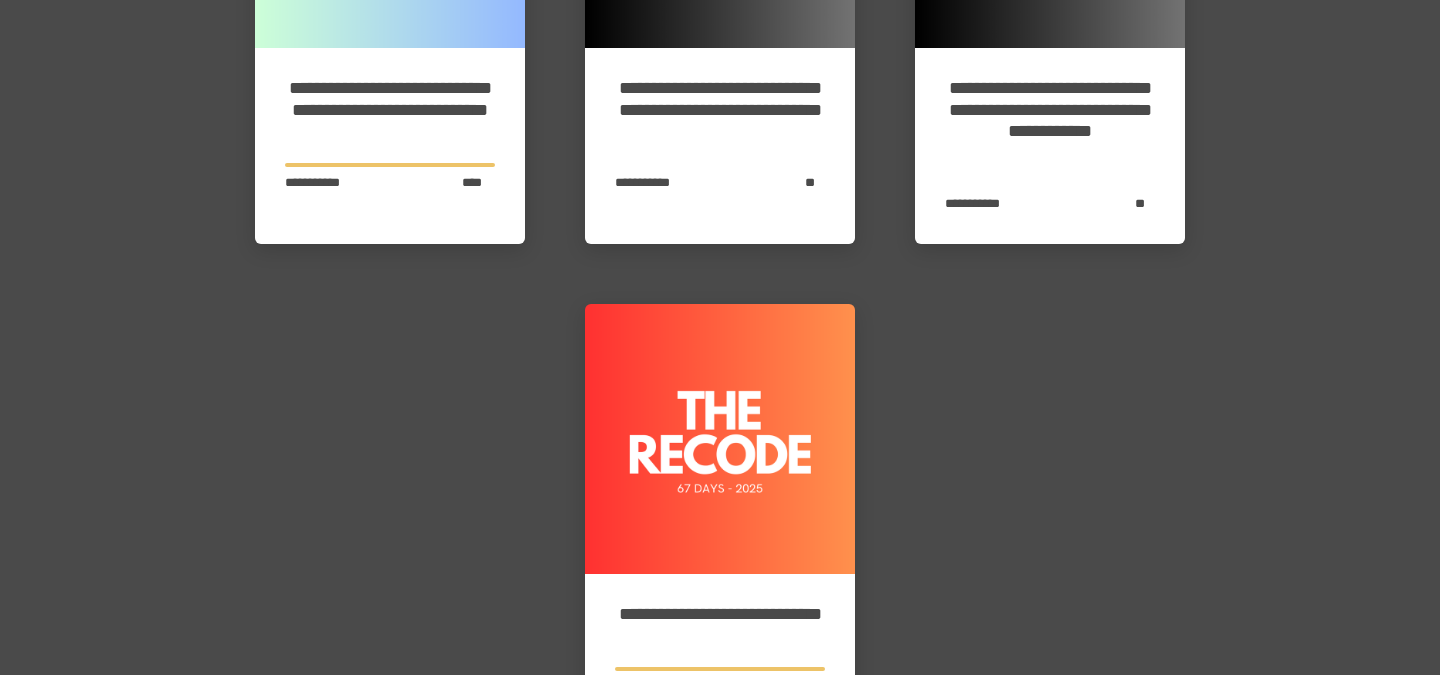 scroll, scrollTop: 0, scrollLeft: 0, axis: both 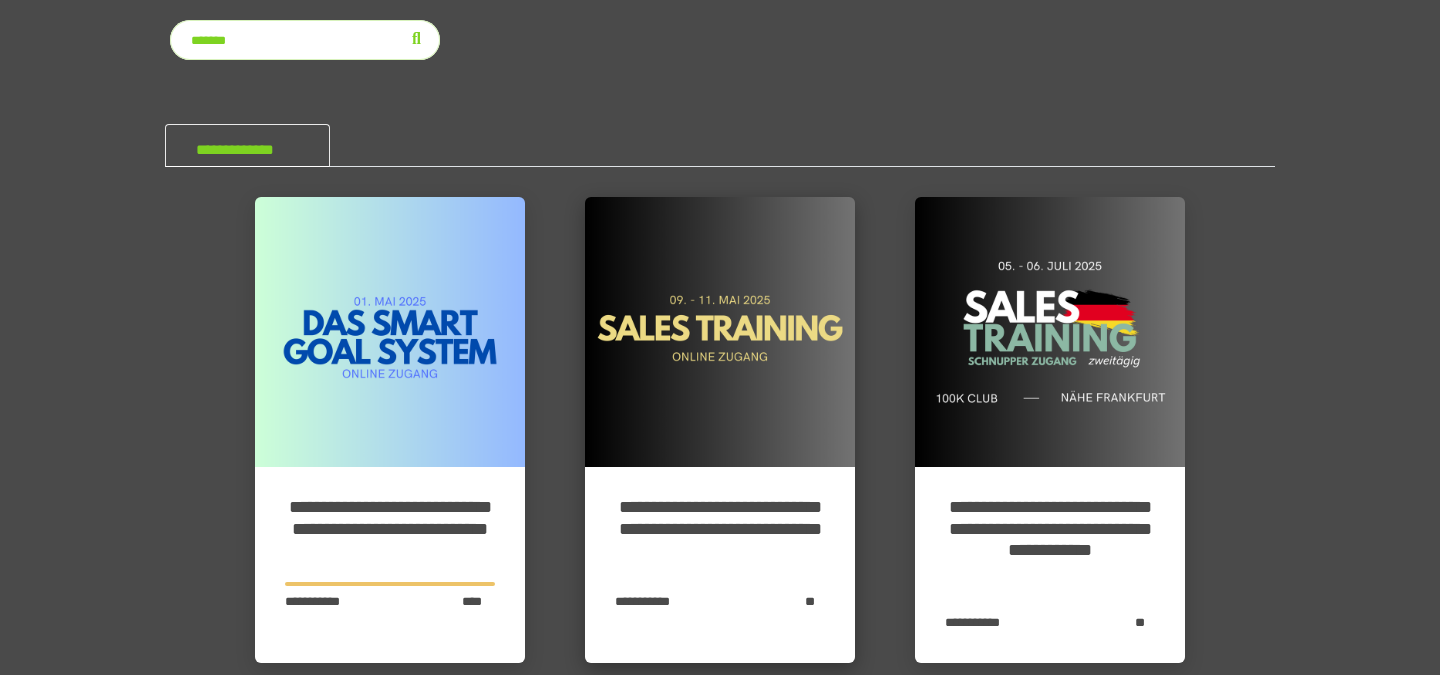 click at bounding box center (720, 332) 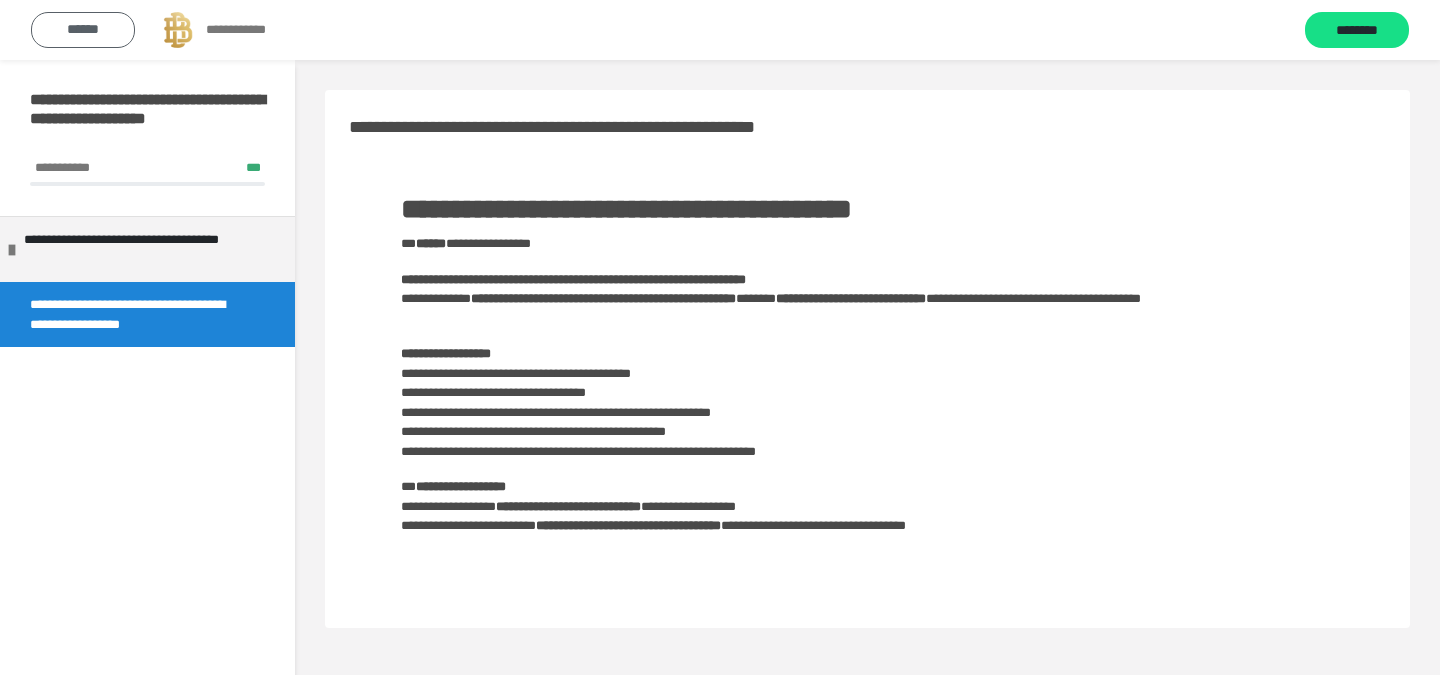 click on "******" at bounding box center [83, 30] 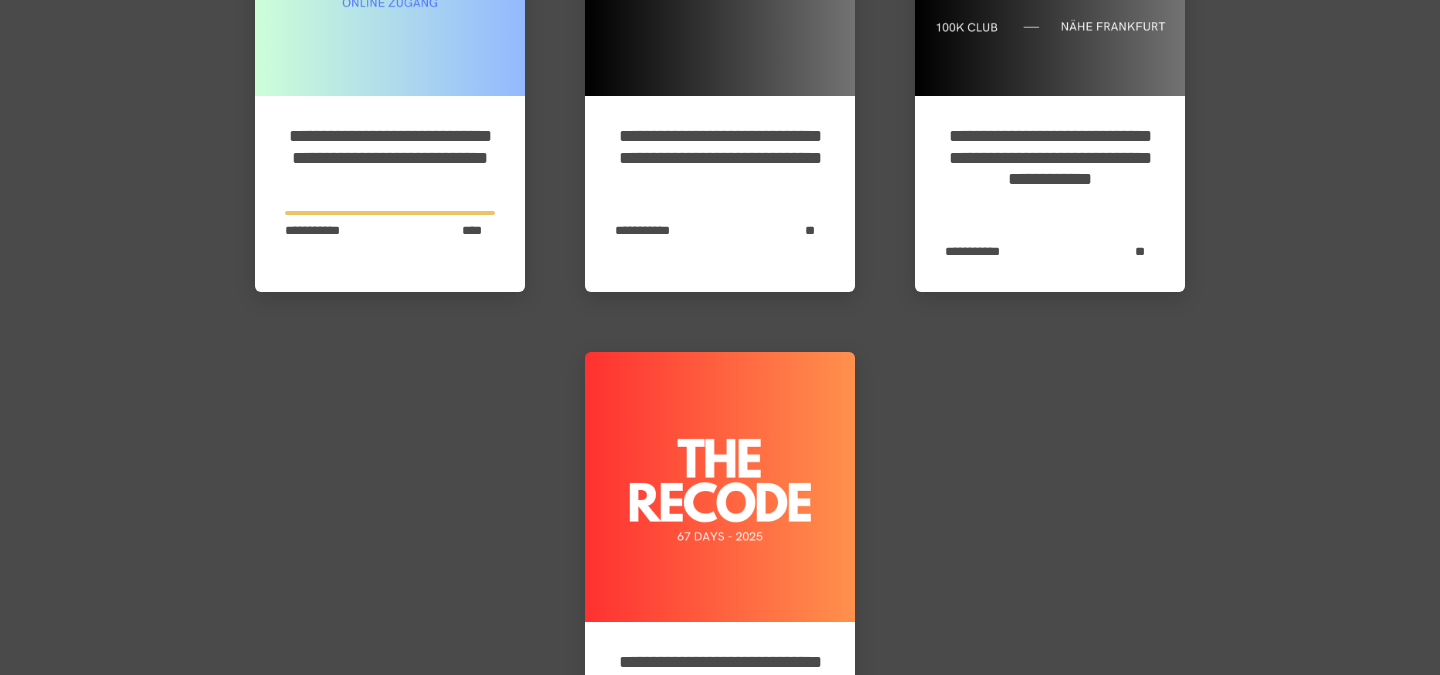 scroll, scrollTop: 822, scrollLeft: 0, axis: vertical 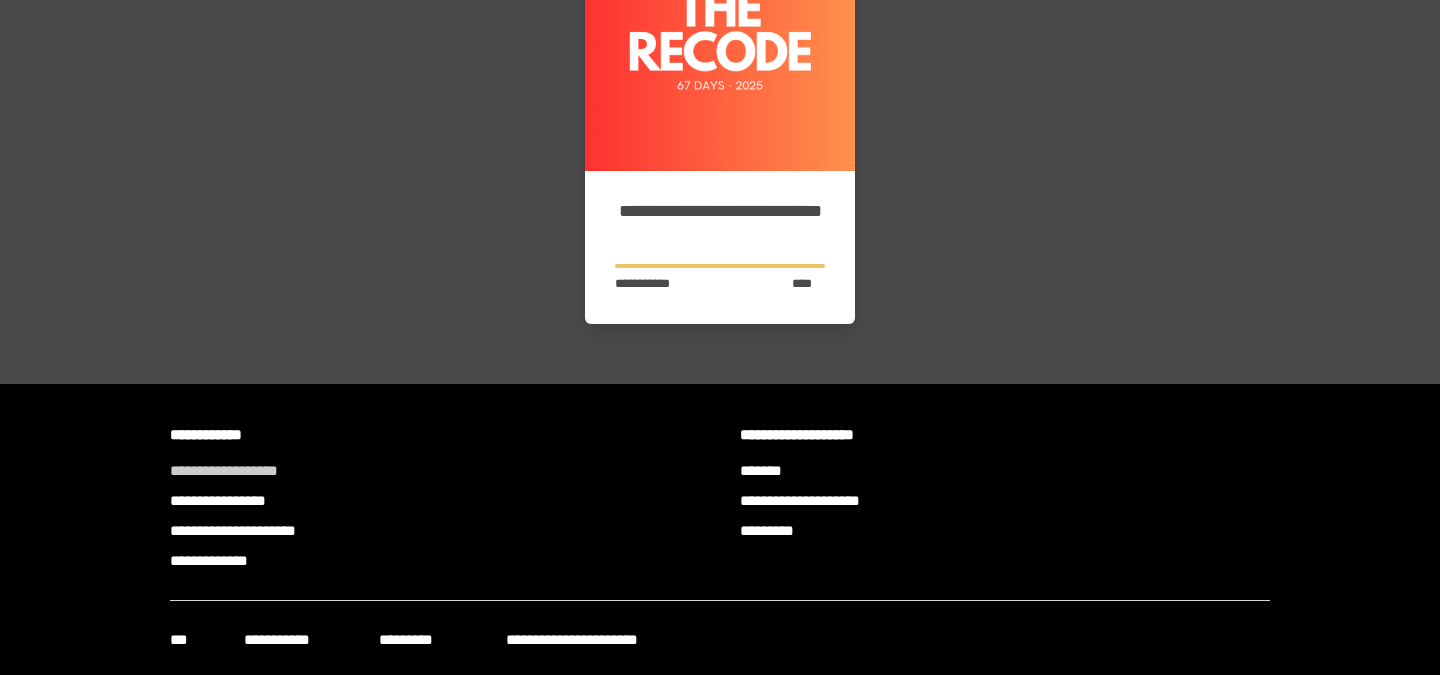 click on "**********" at bounding box center [435, 471] 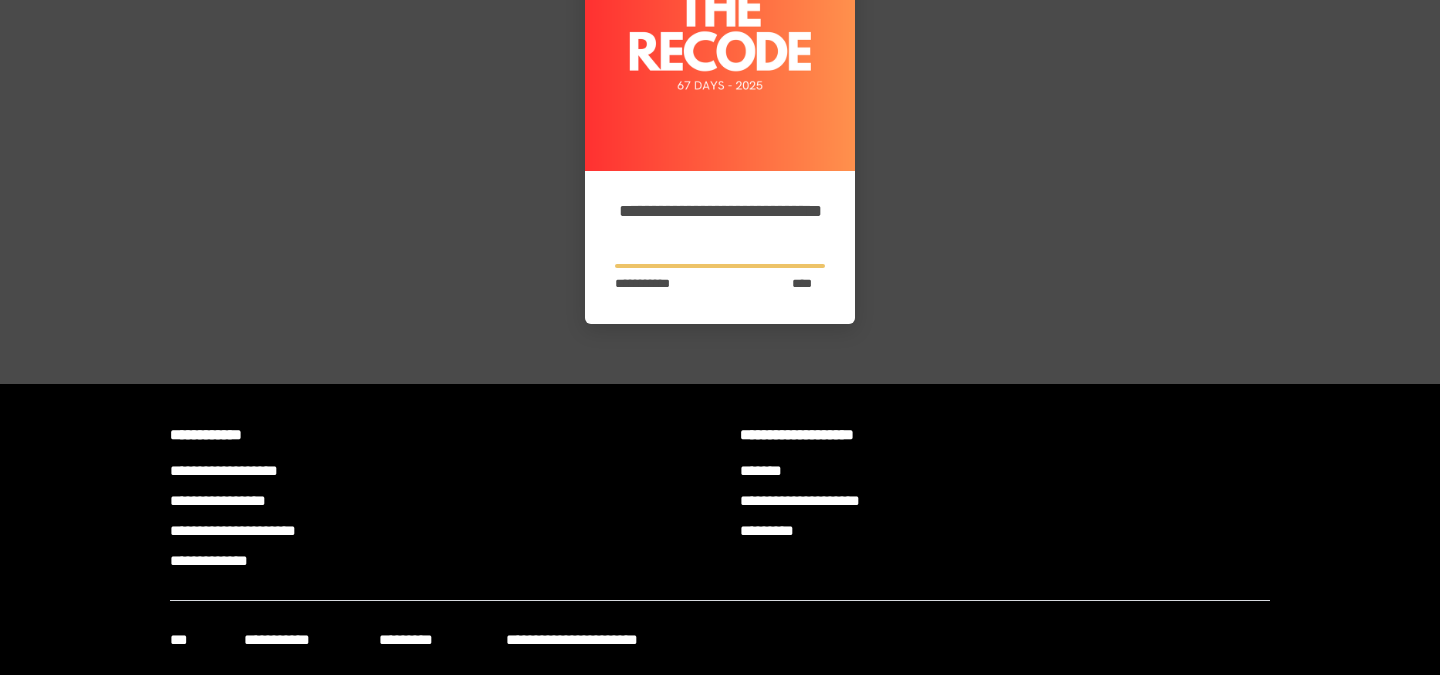 scroll, scrollTop: 0, scrollLeft: 0, axis: both 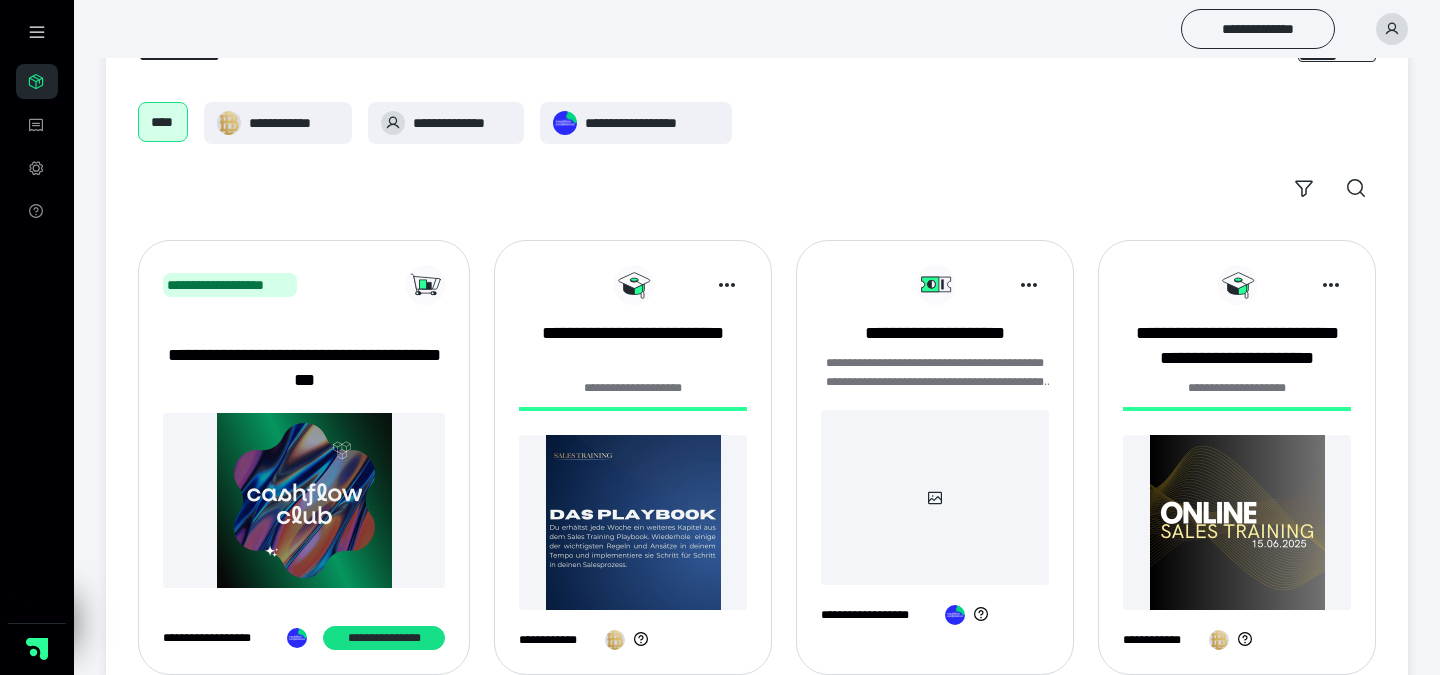 click at bounding box center (633, 522) 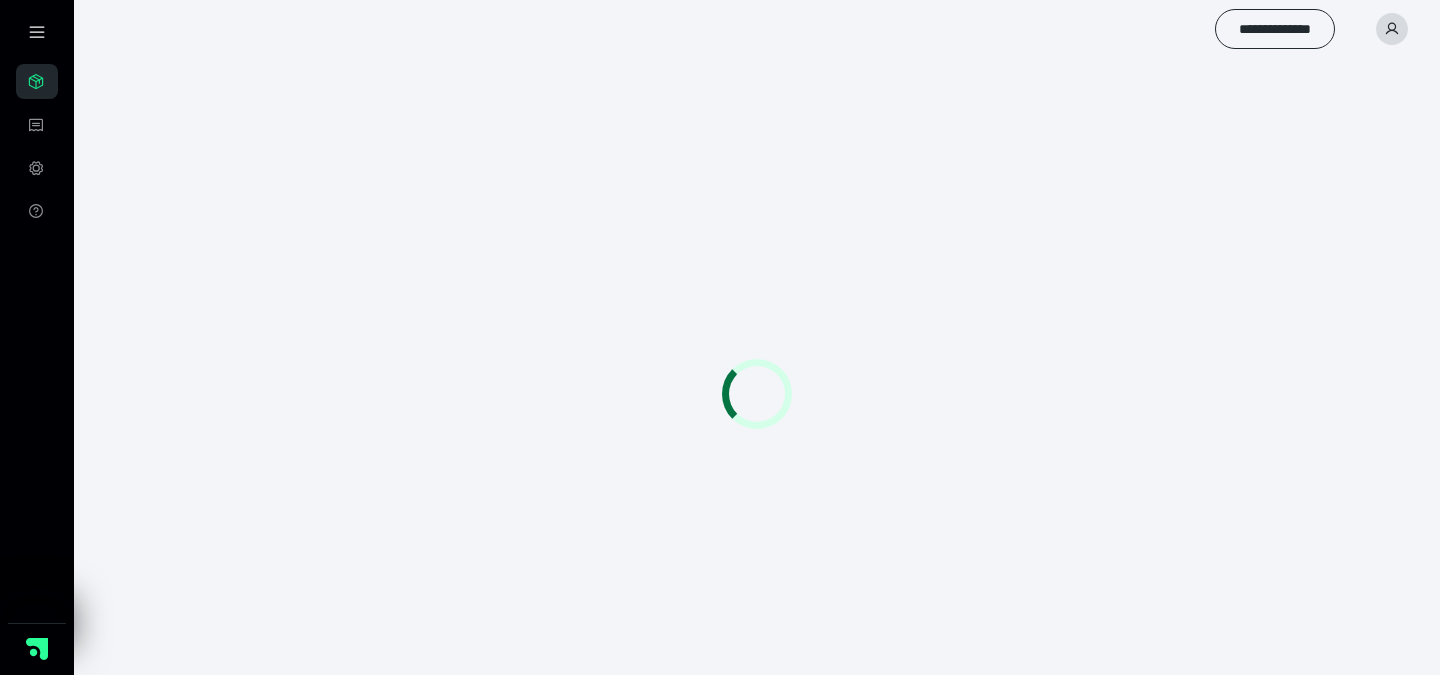 scroll, scrollTop: 0, scrollLeft: 0, axis: both 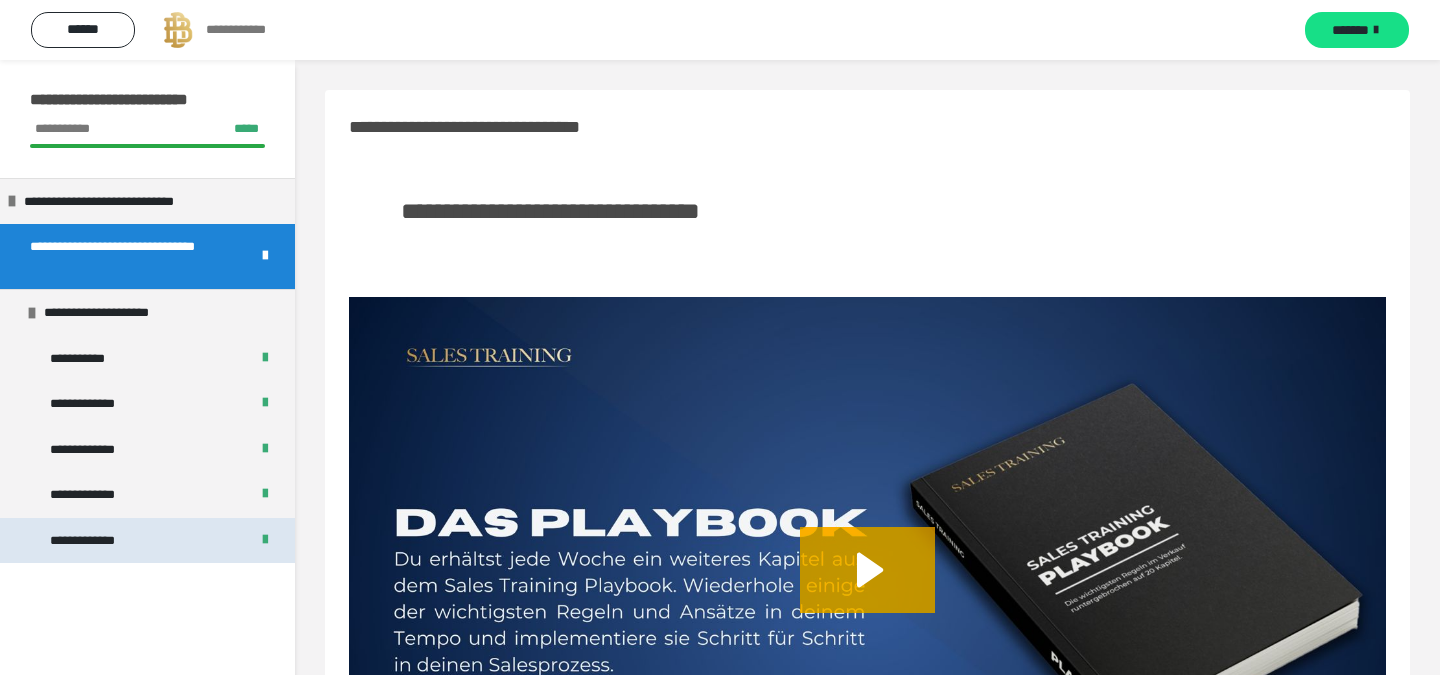 click on "**********" at bounding box center (147, 541) 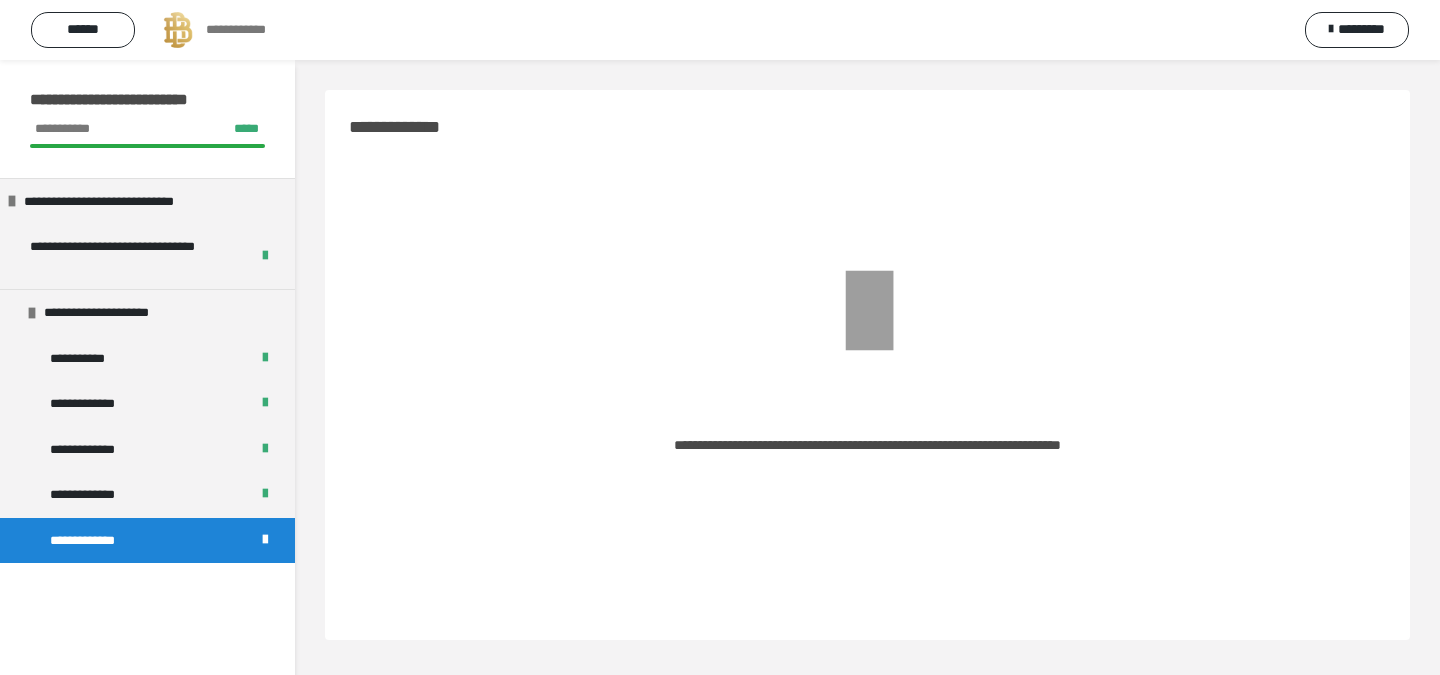 scroll, scrollTop: 60, scrollLeft: 0, axis: vertical 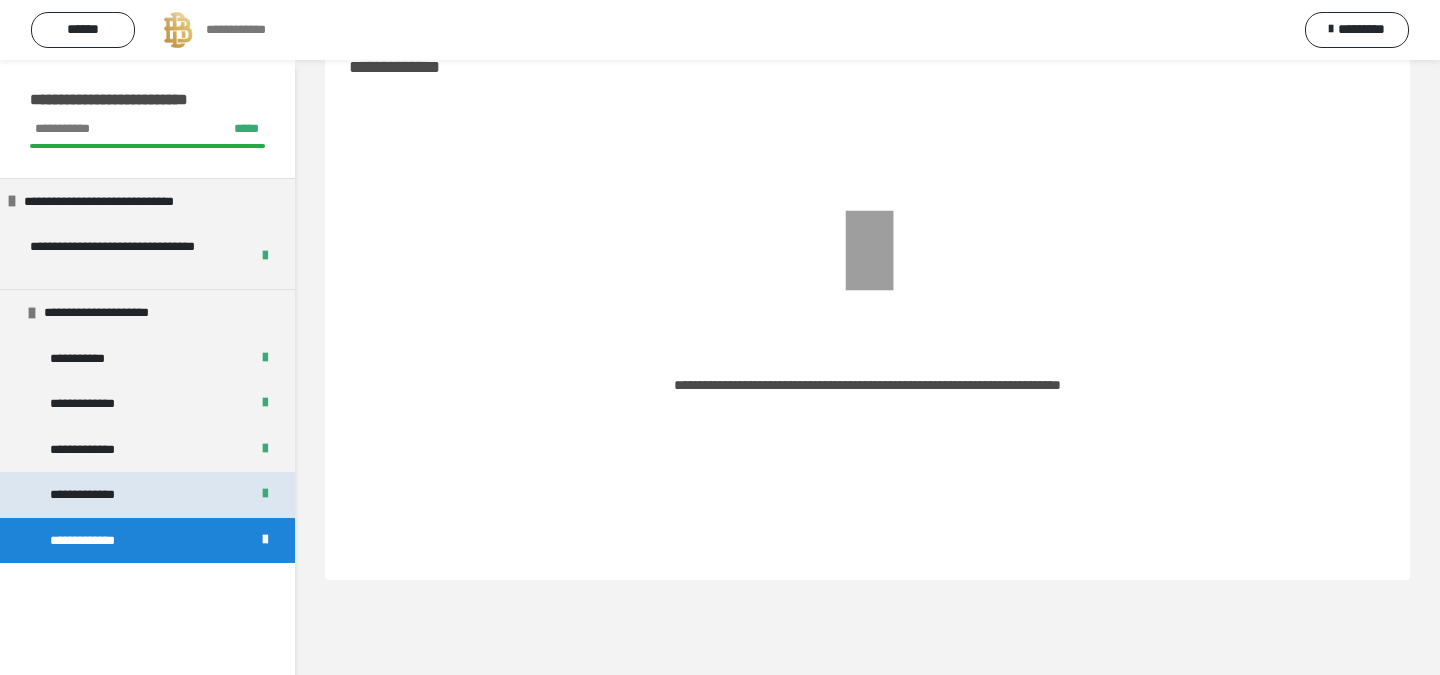 click on "**********" at bounding box center (147, 495) 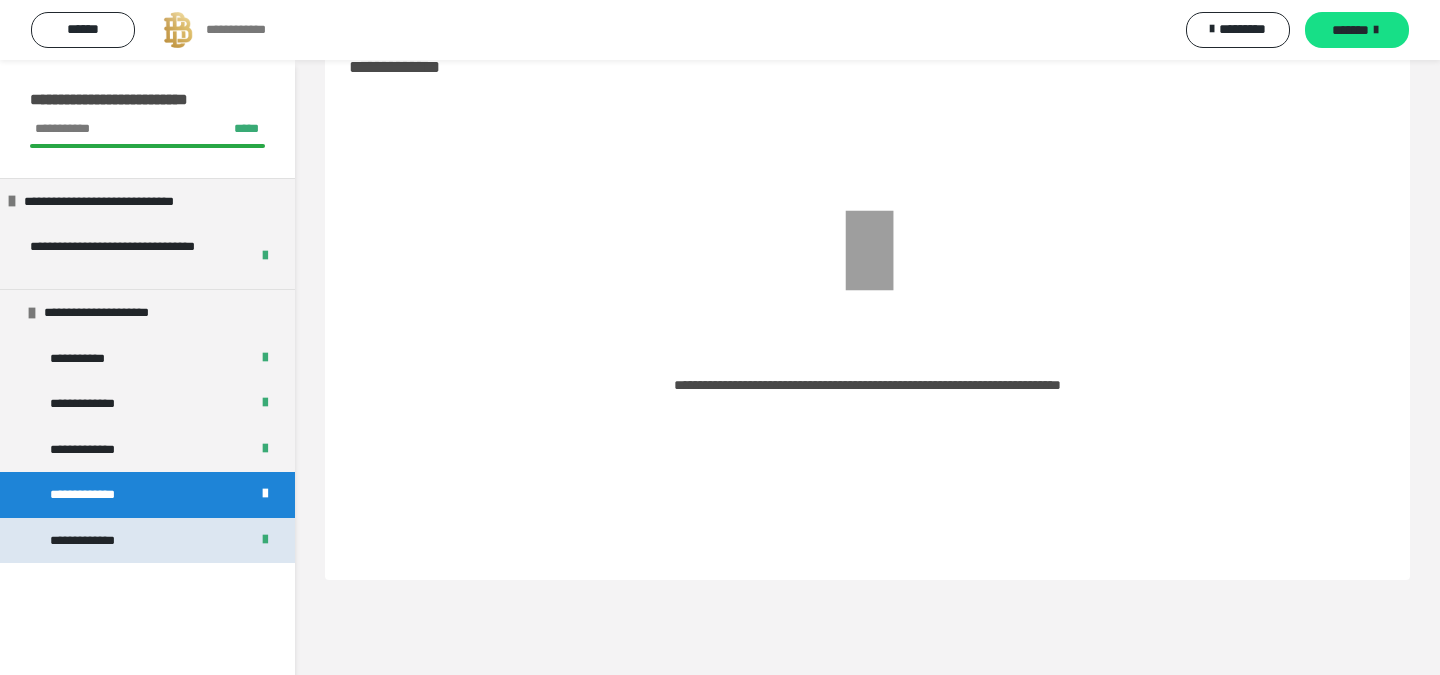 click on "**********" at bounding box center (147, 541) 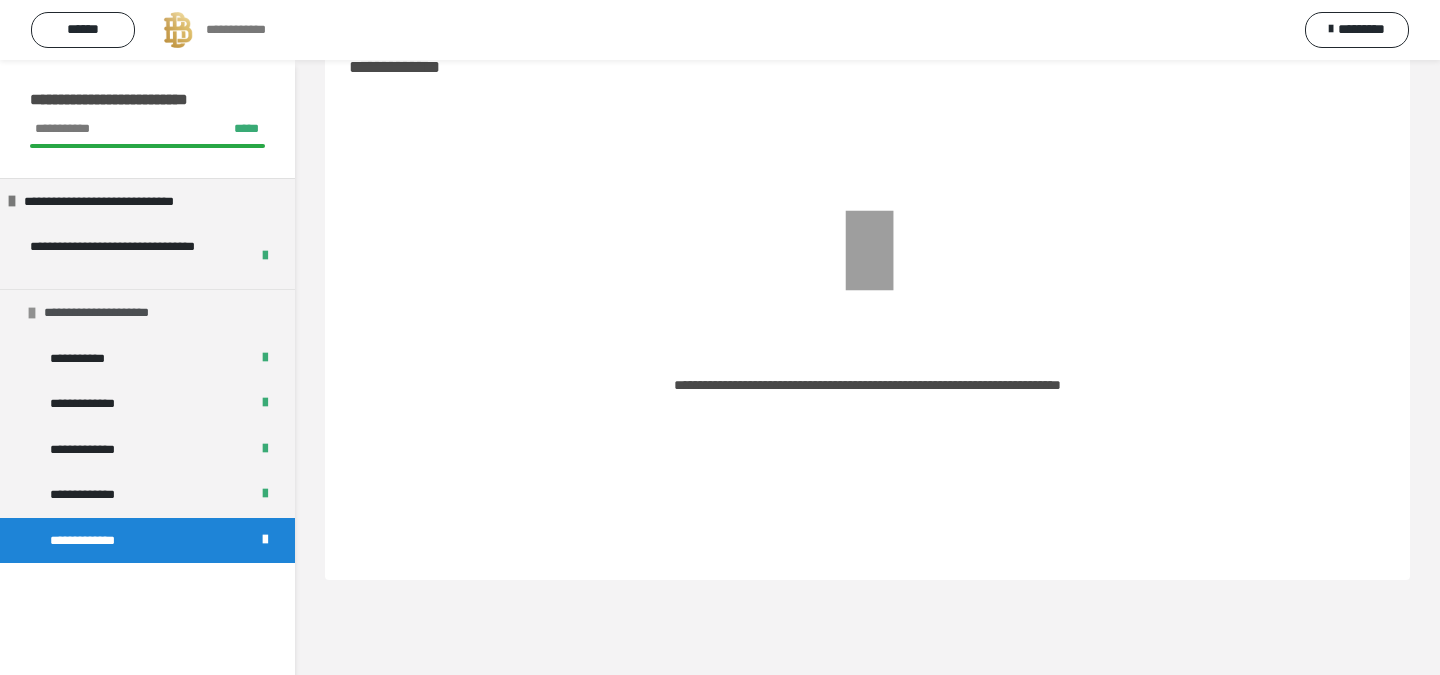 click at bounding box center [32, 313] 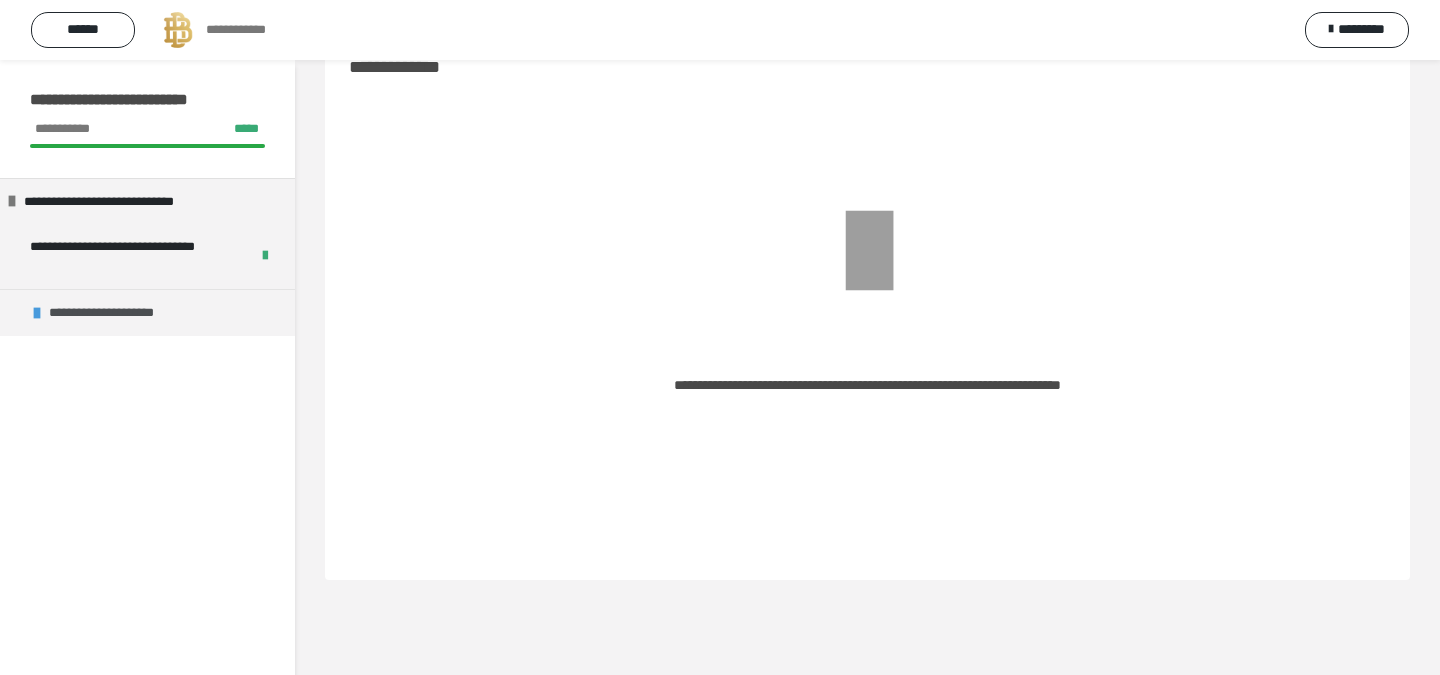 click at bounding box center [37, 313] 